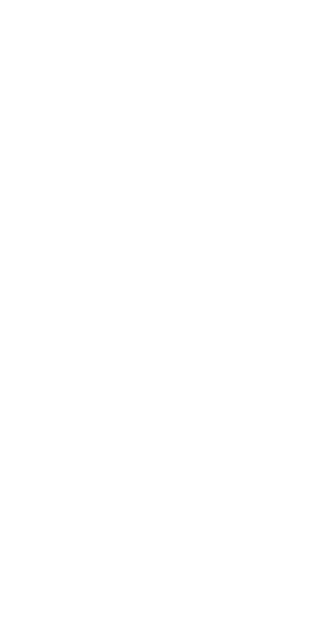 scroll, scrollTop: 0, scrollLeft: 0, axis: both 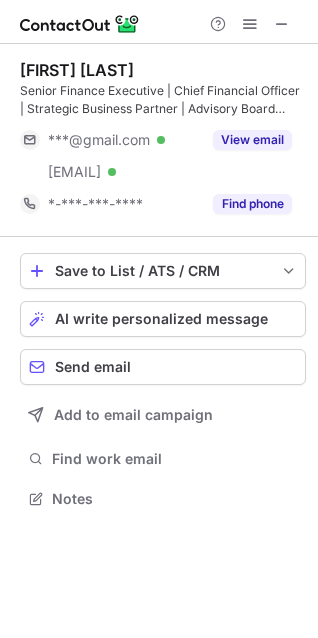 click at bounding box center (159, 22) 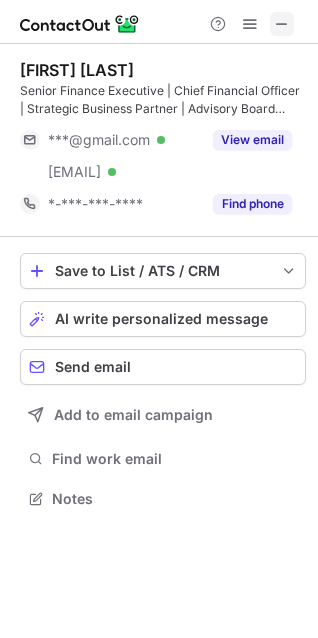 click at bounding box center (282, 24) 